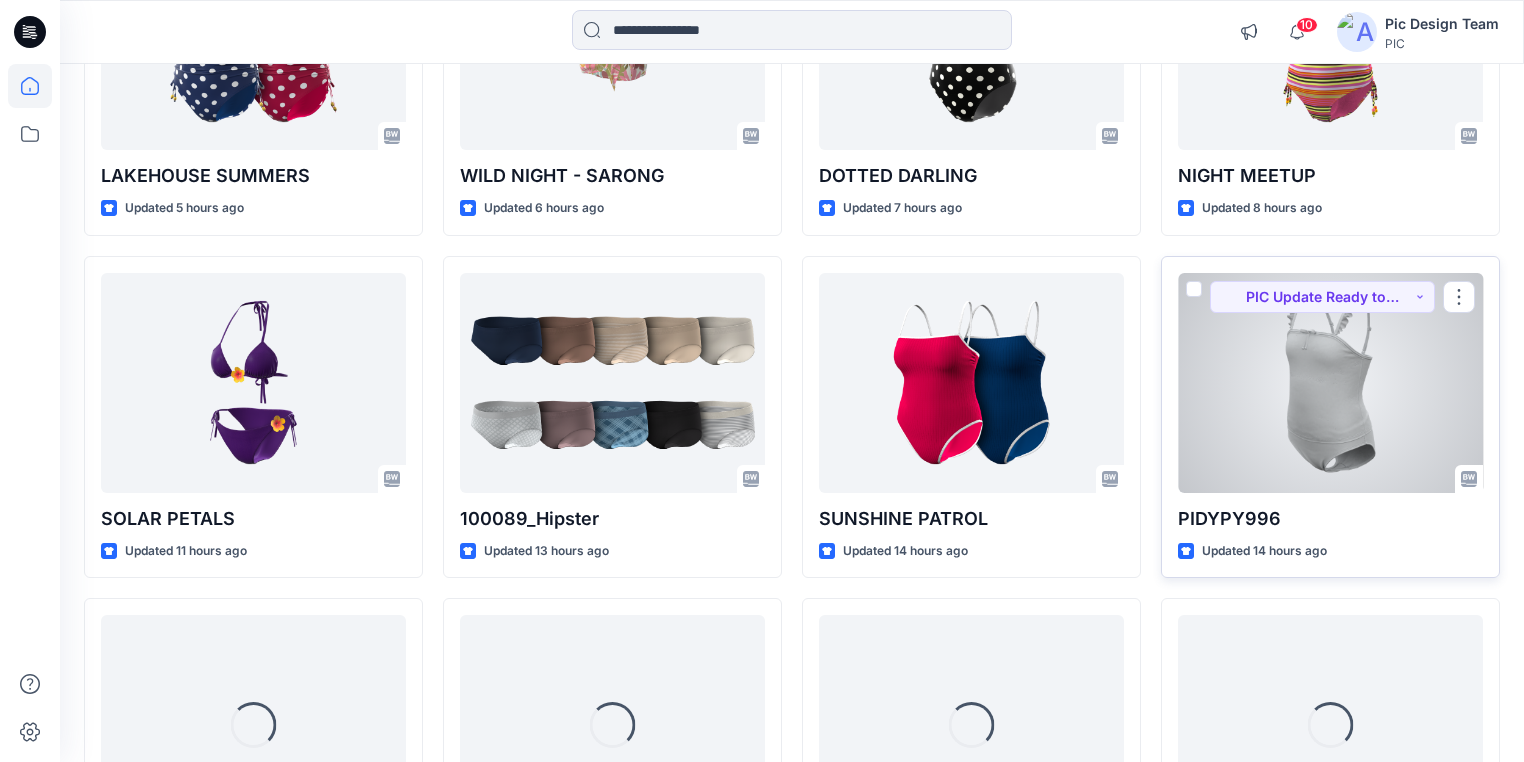 scroll, scrollTop: 780, scrollLeft: 0, axis: vertical 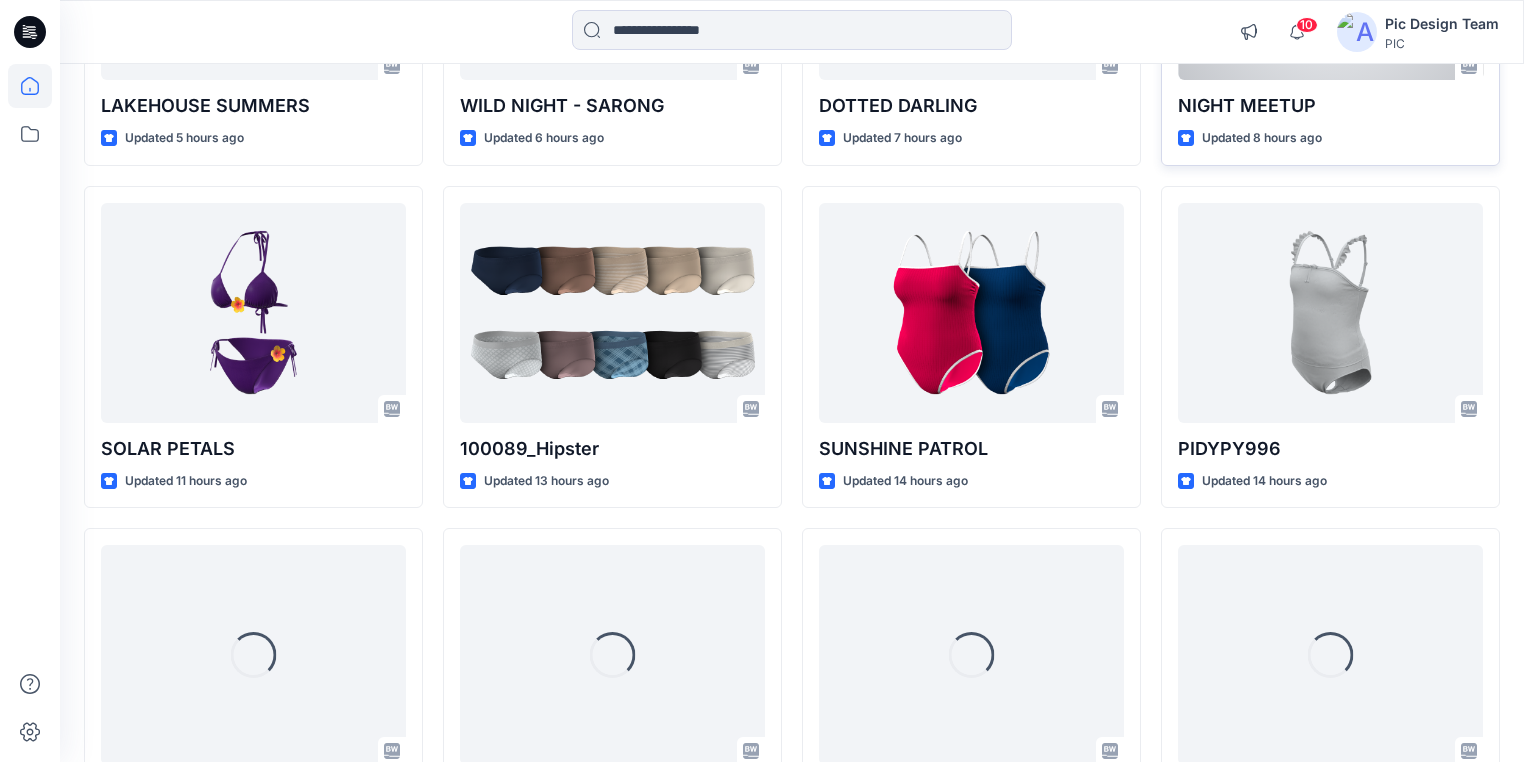 click on "NIGHT MEETUP" at bounding box center (1330, 106) 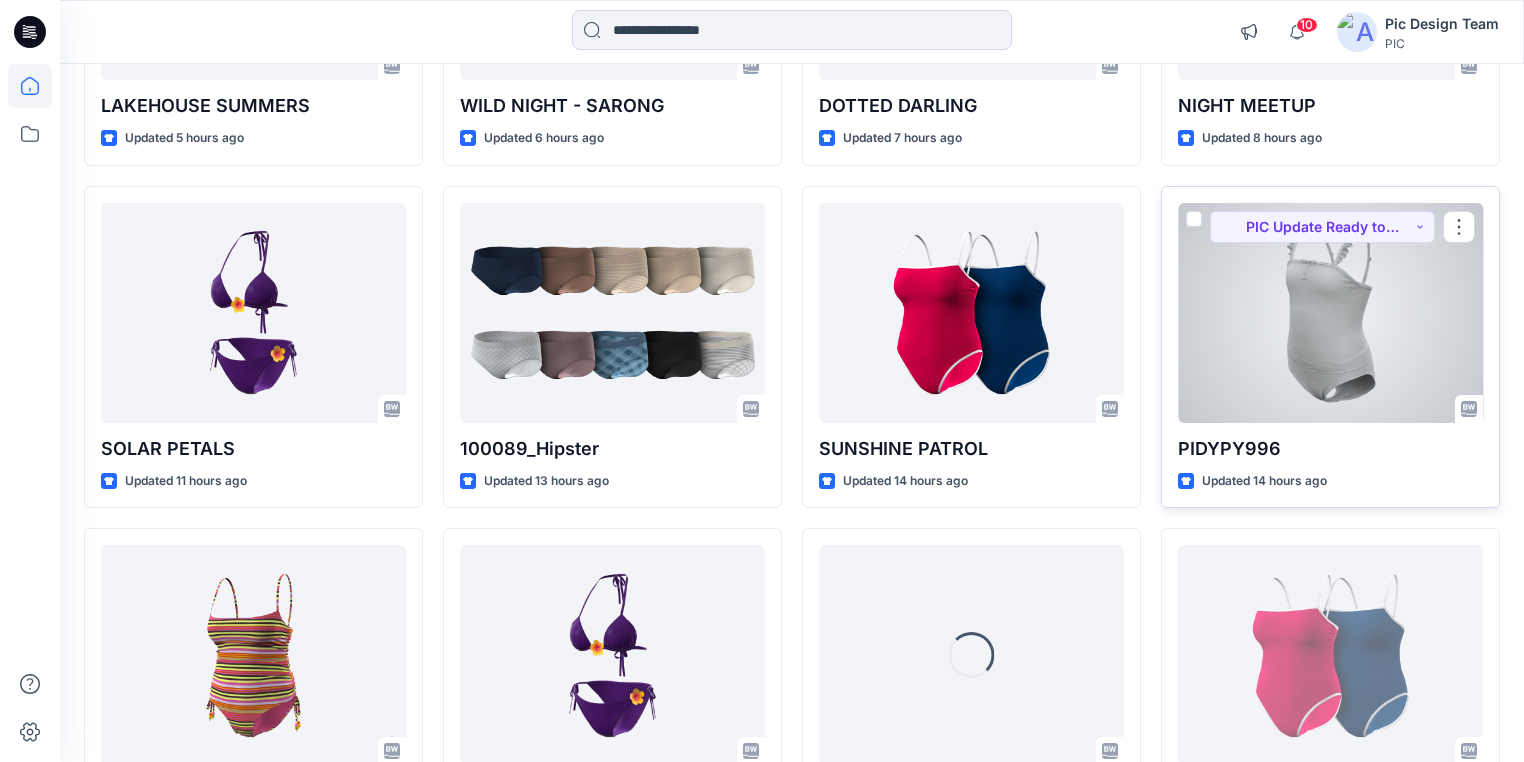 click at bounding box center [1330, 313] 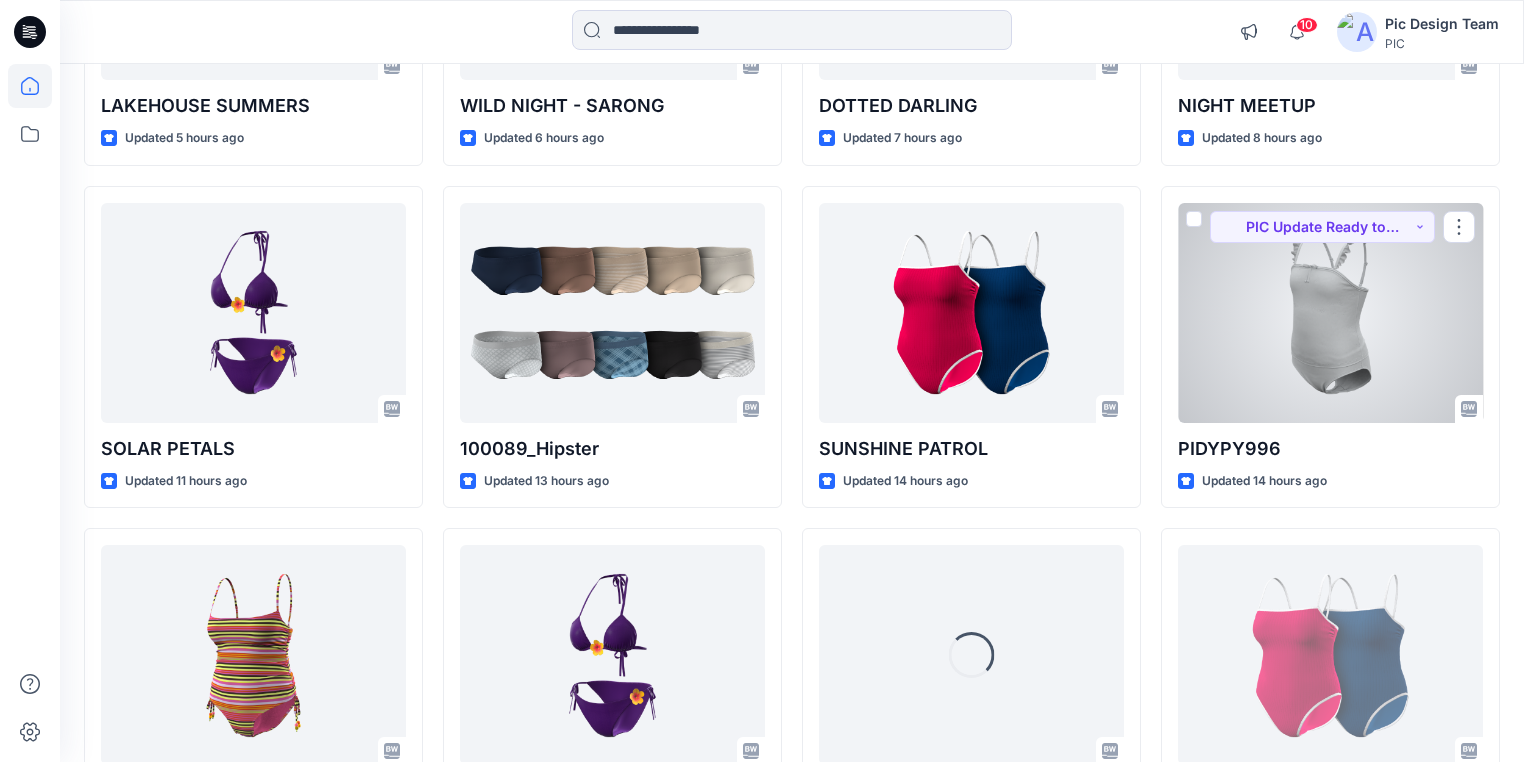 scroll, scrollTop: 0, scrollLeft: 0, axis: both 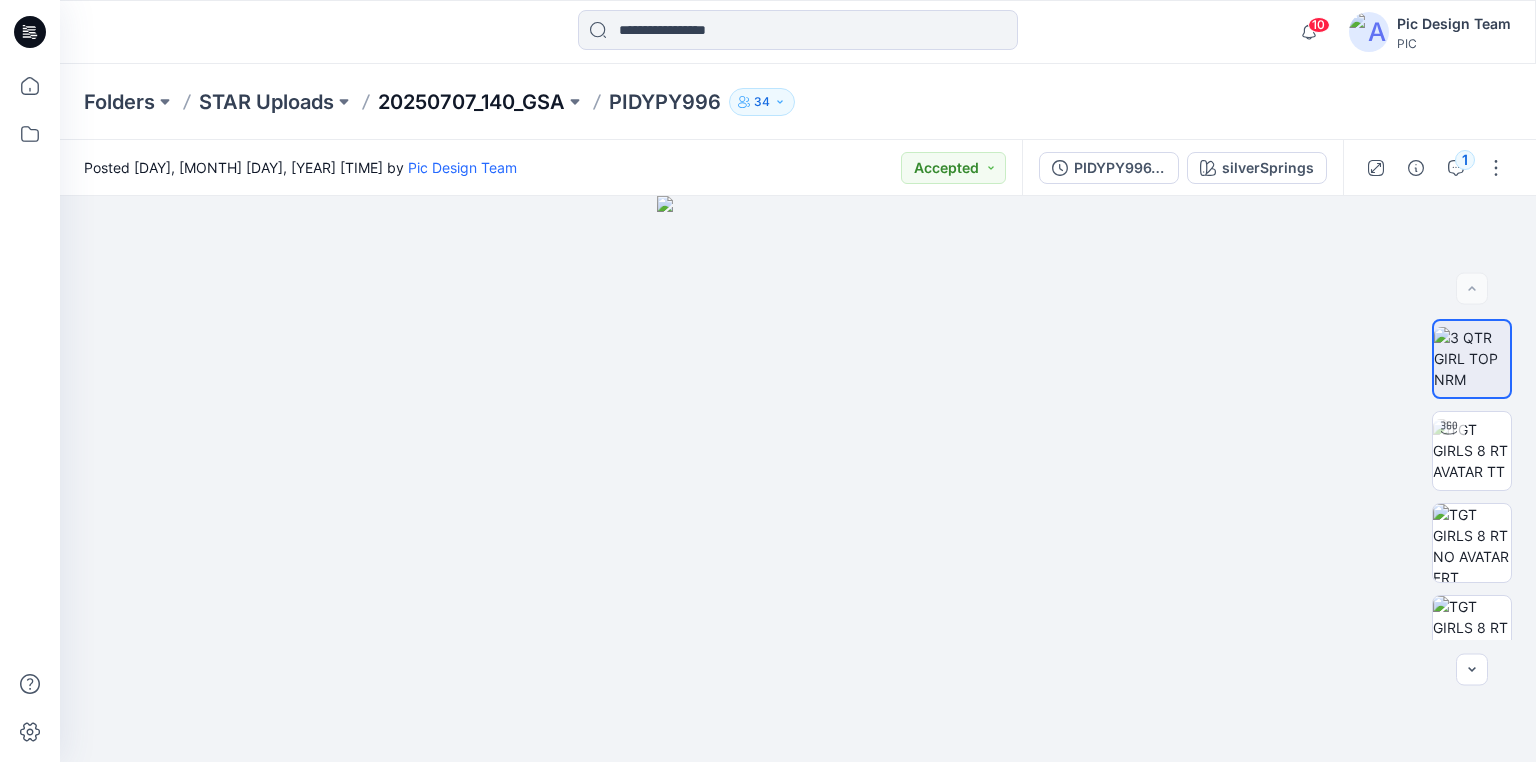 click on "20250707_140_GSA" at bounding box center [471, 102] 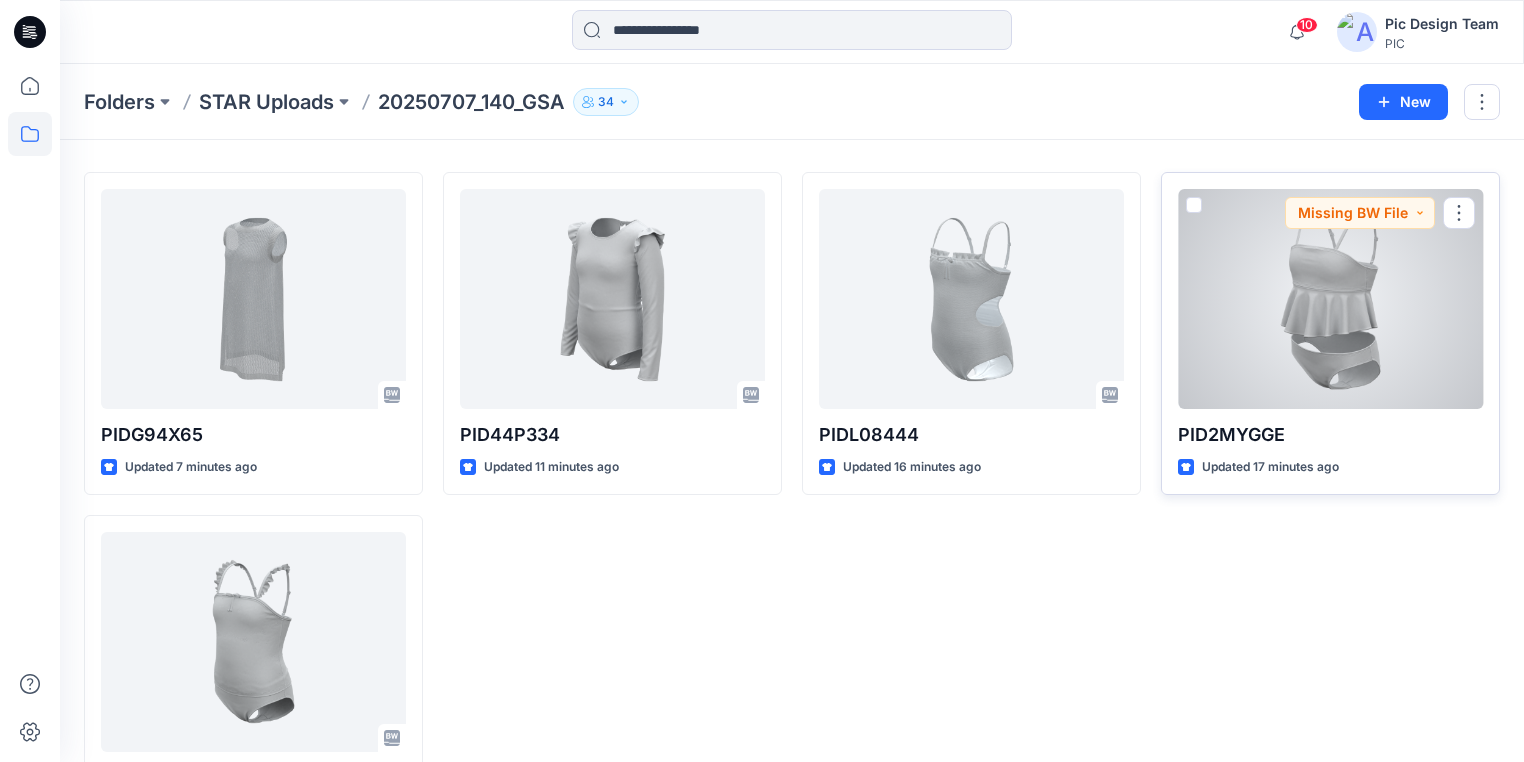 scroll, scrollTop: 80, scrollLeft: 0, axis: vertical 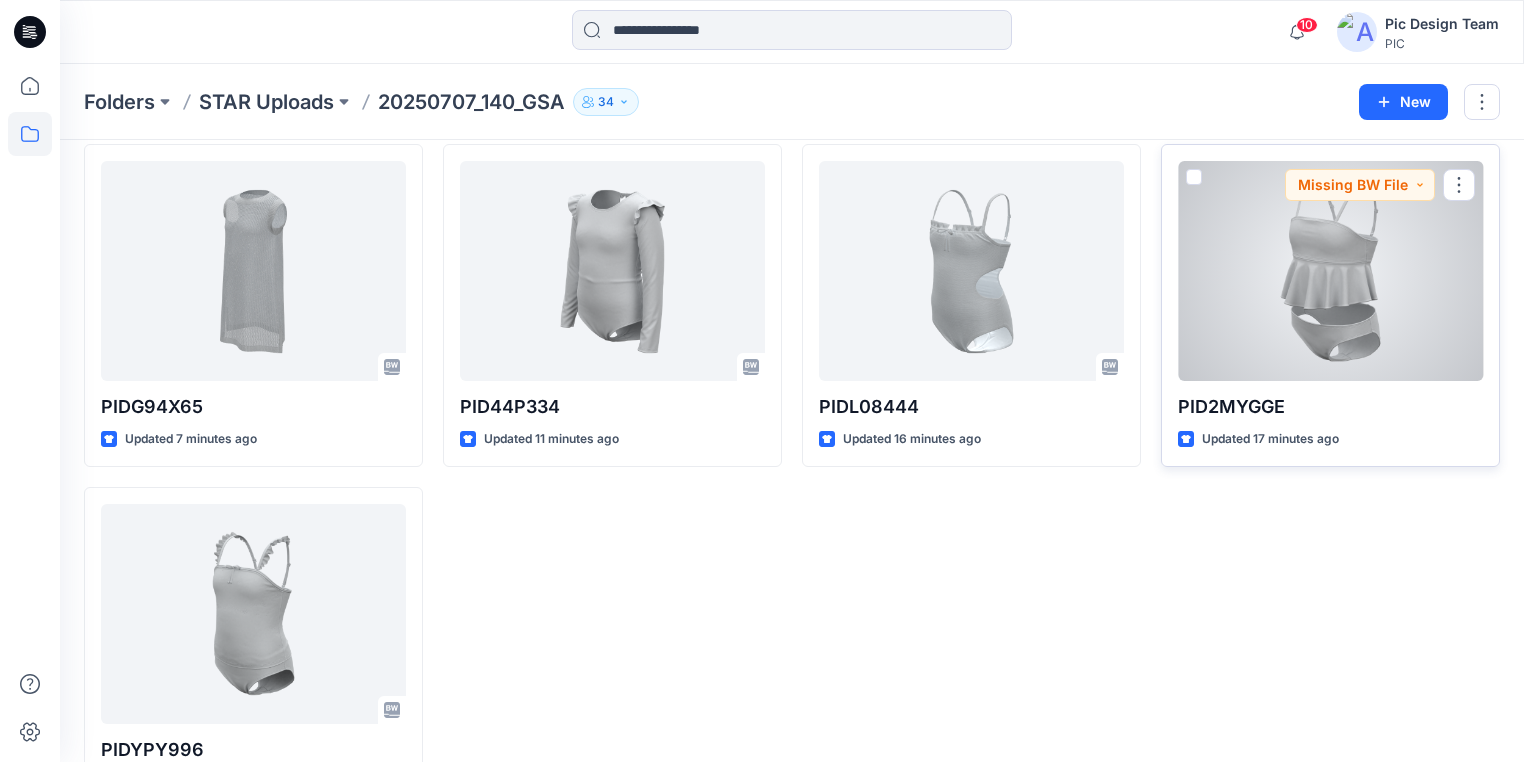 click at bounding box center [1330, 271] 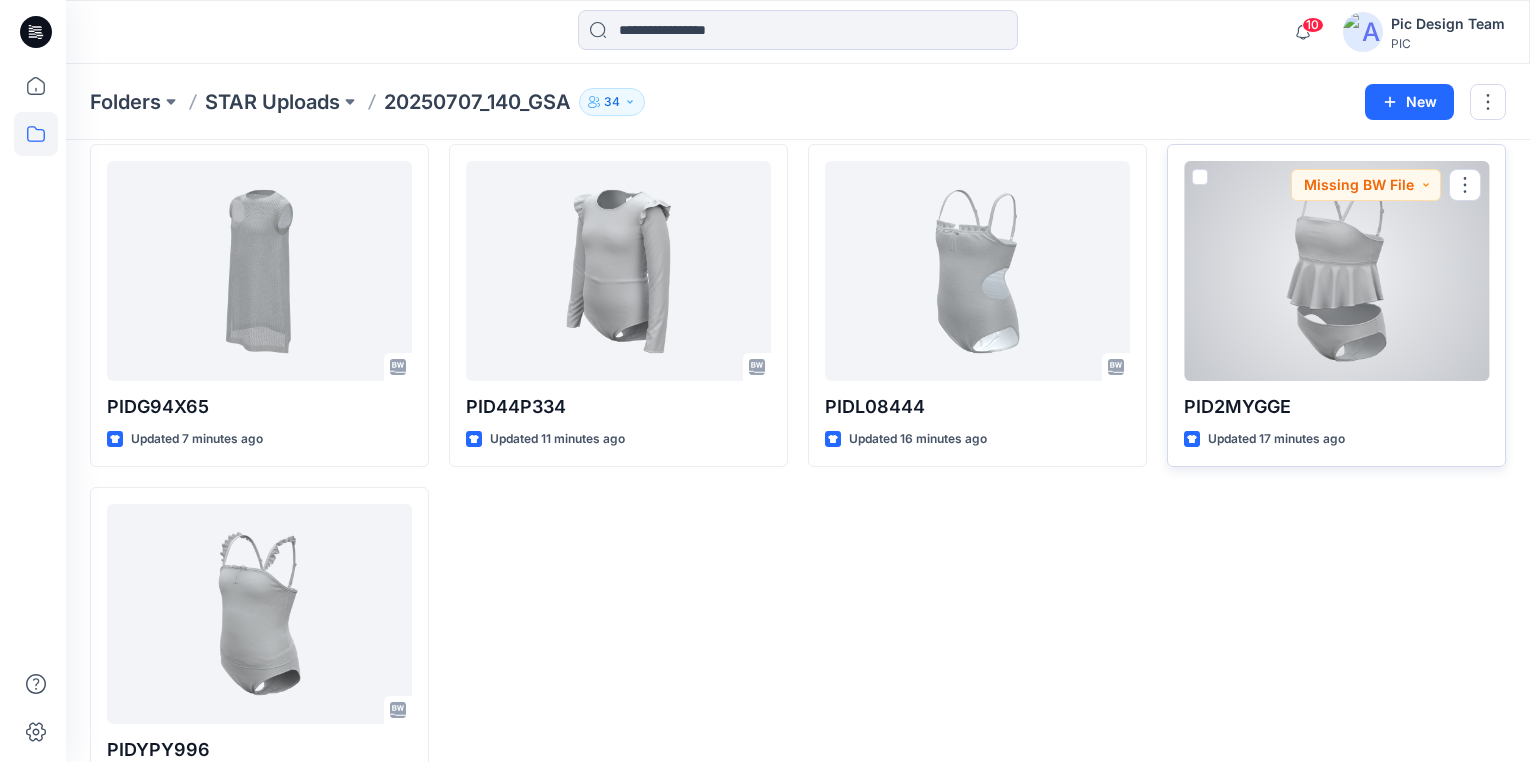 scroll, scrollTop: 0, scrollLeft: 0, axis: both 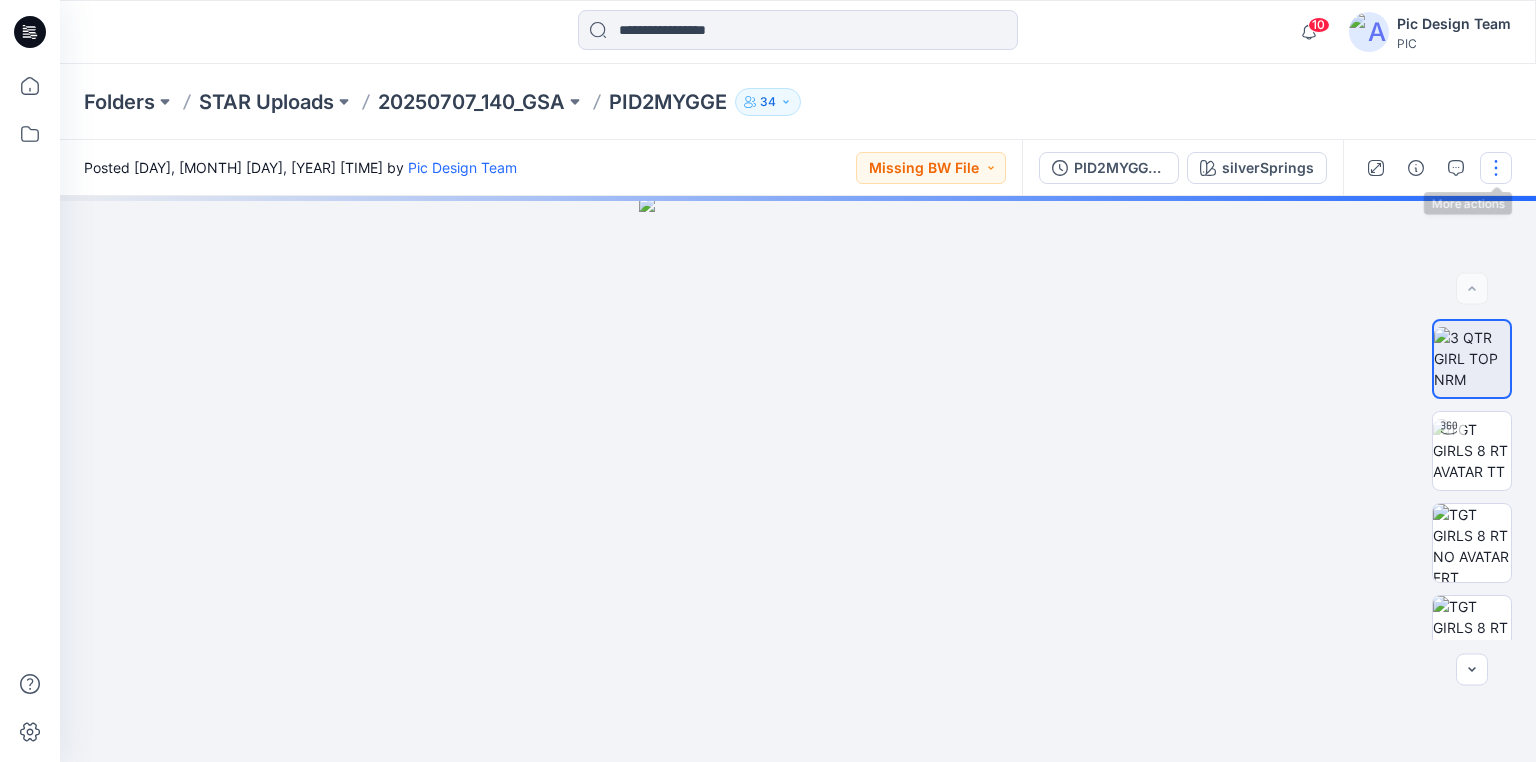 click at bounding box center (1496, 168) 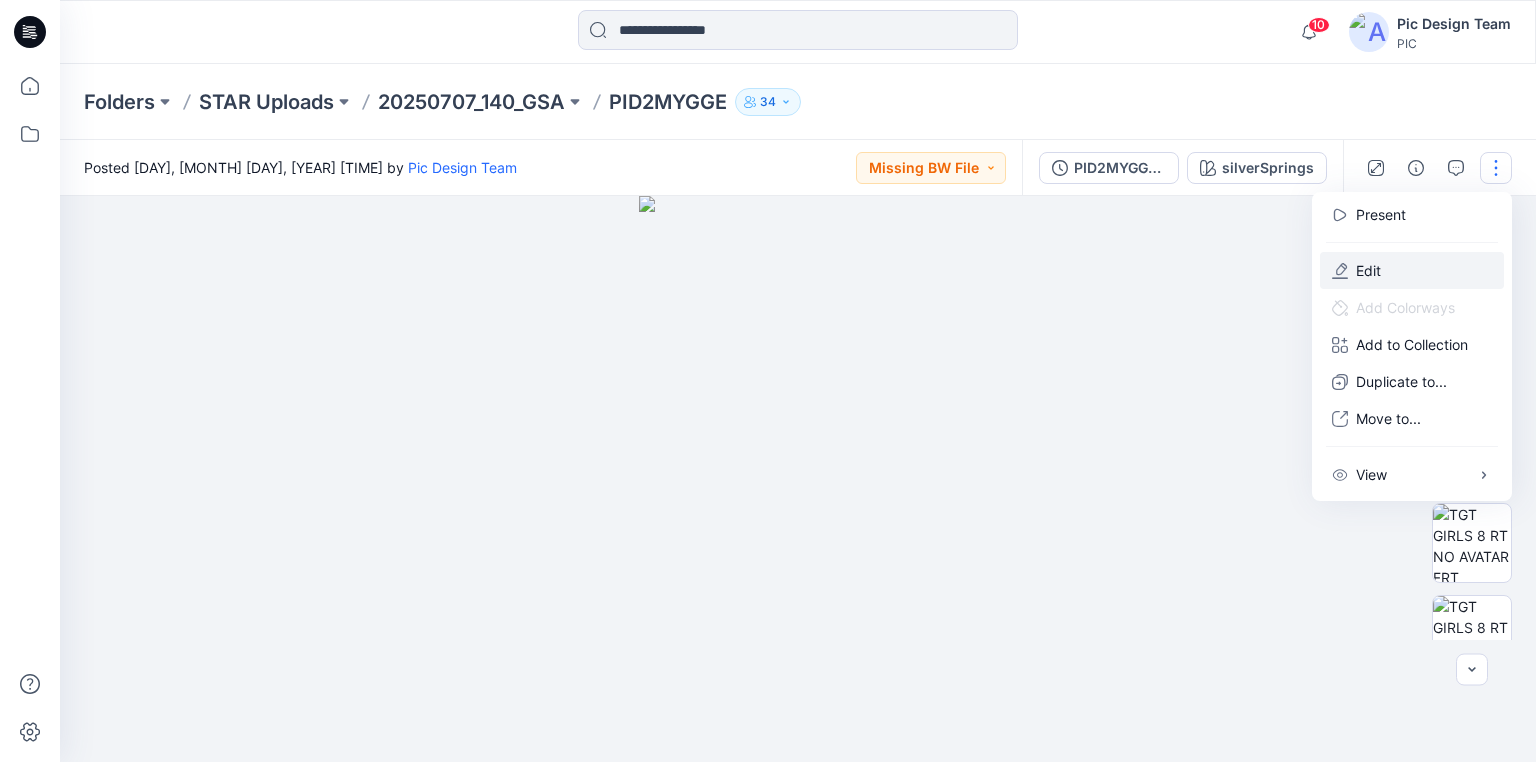 click on "Edit" at bounding box center (1412, 270) 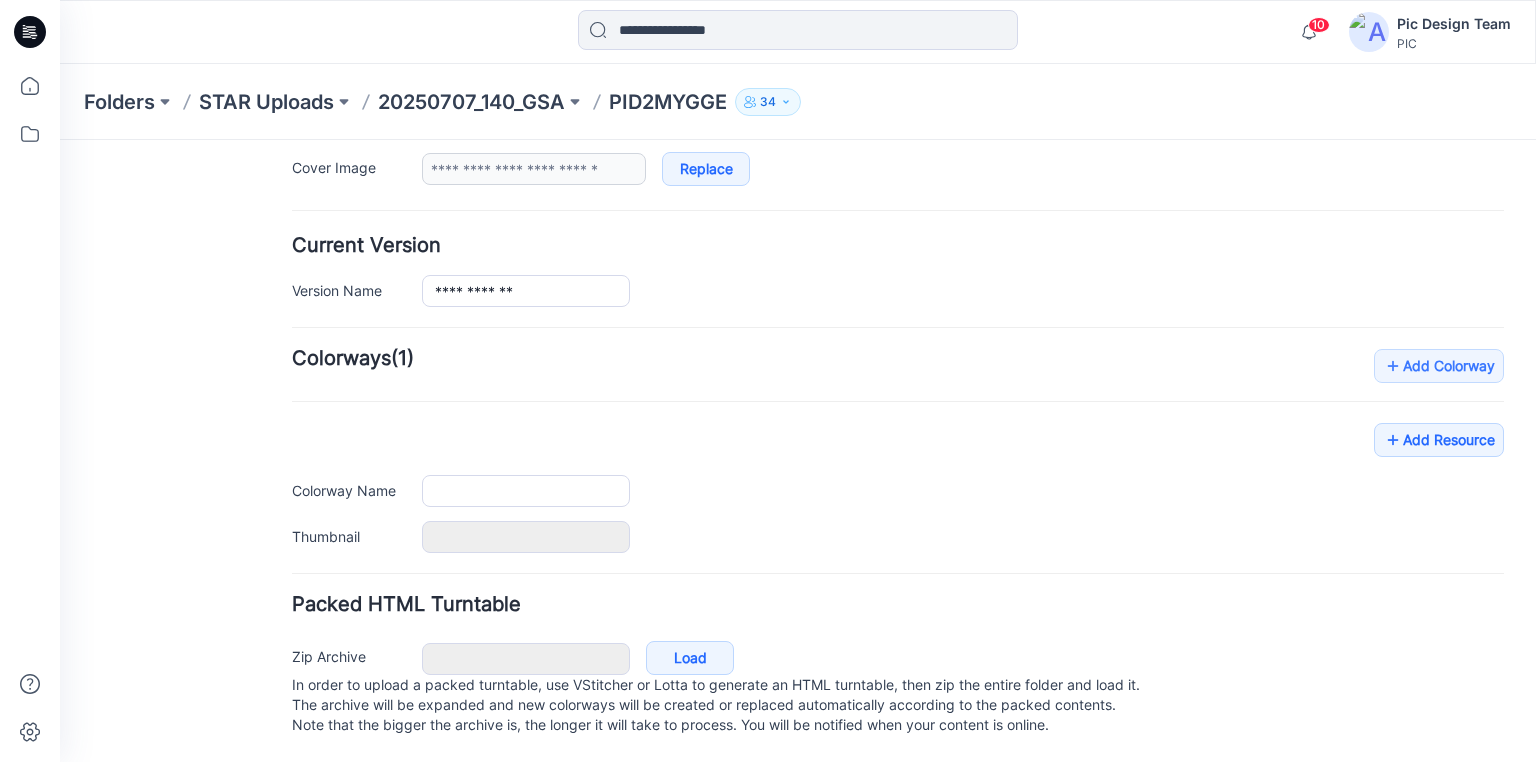scroll, scrollTop: 431, scrollLeft: 0, axis: vertical 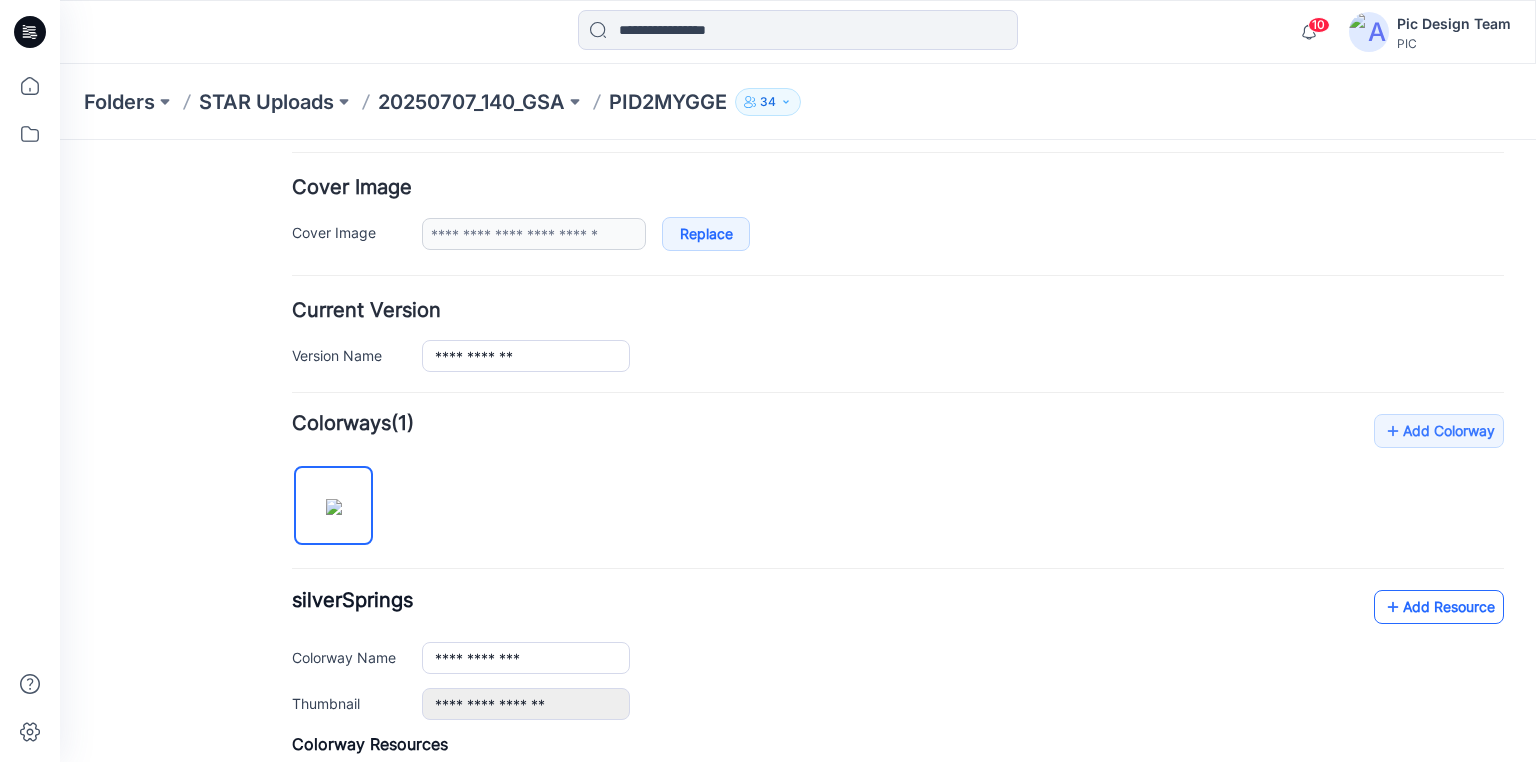 click on "Add Resource" at bounding box center (1439, 607) 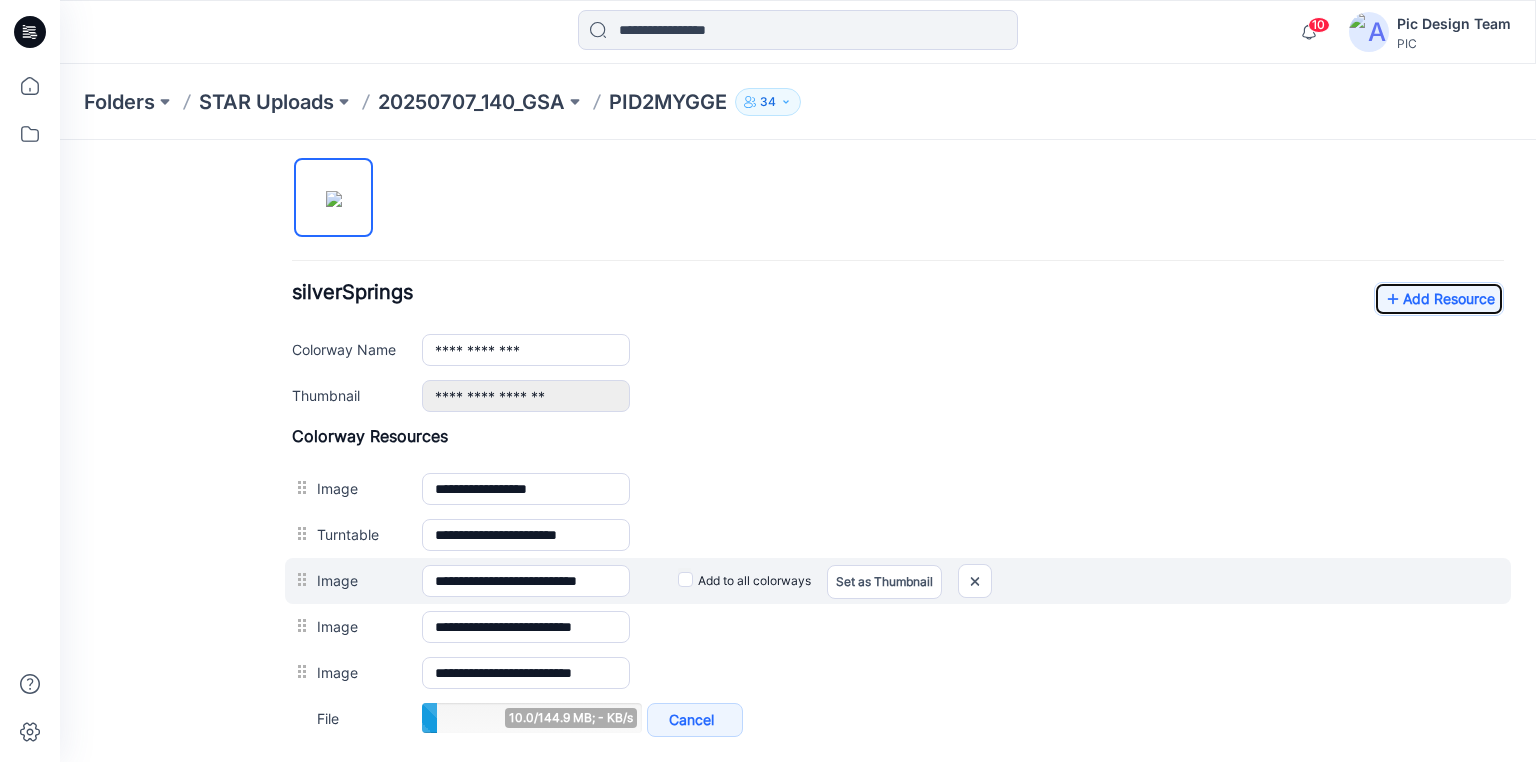 scroll, scrollTop: 831, scrollLeft: 0, axis: vertical 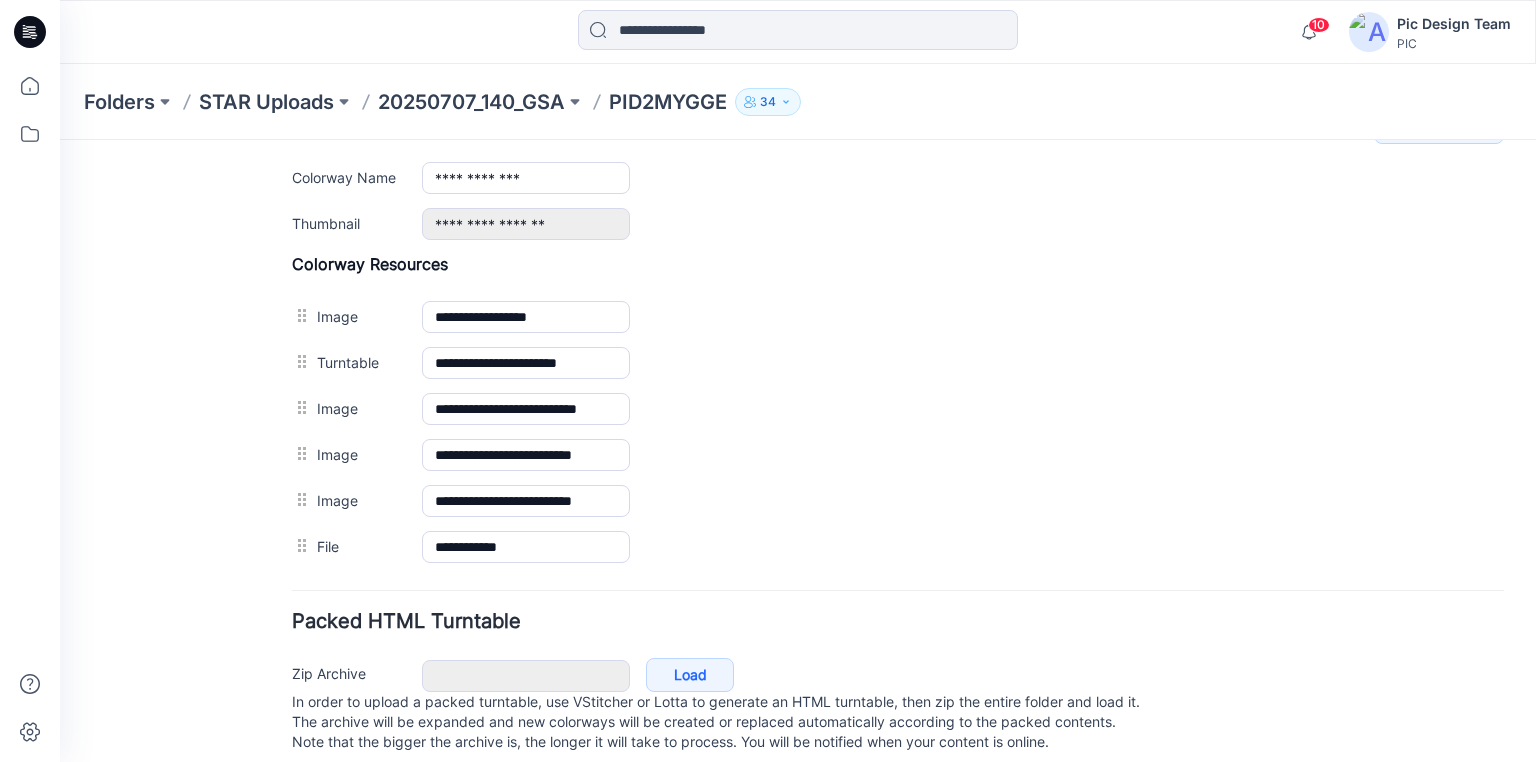 click 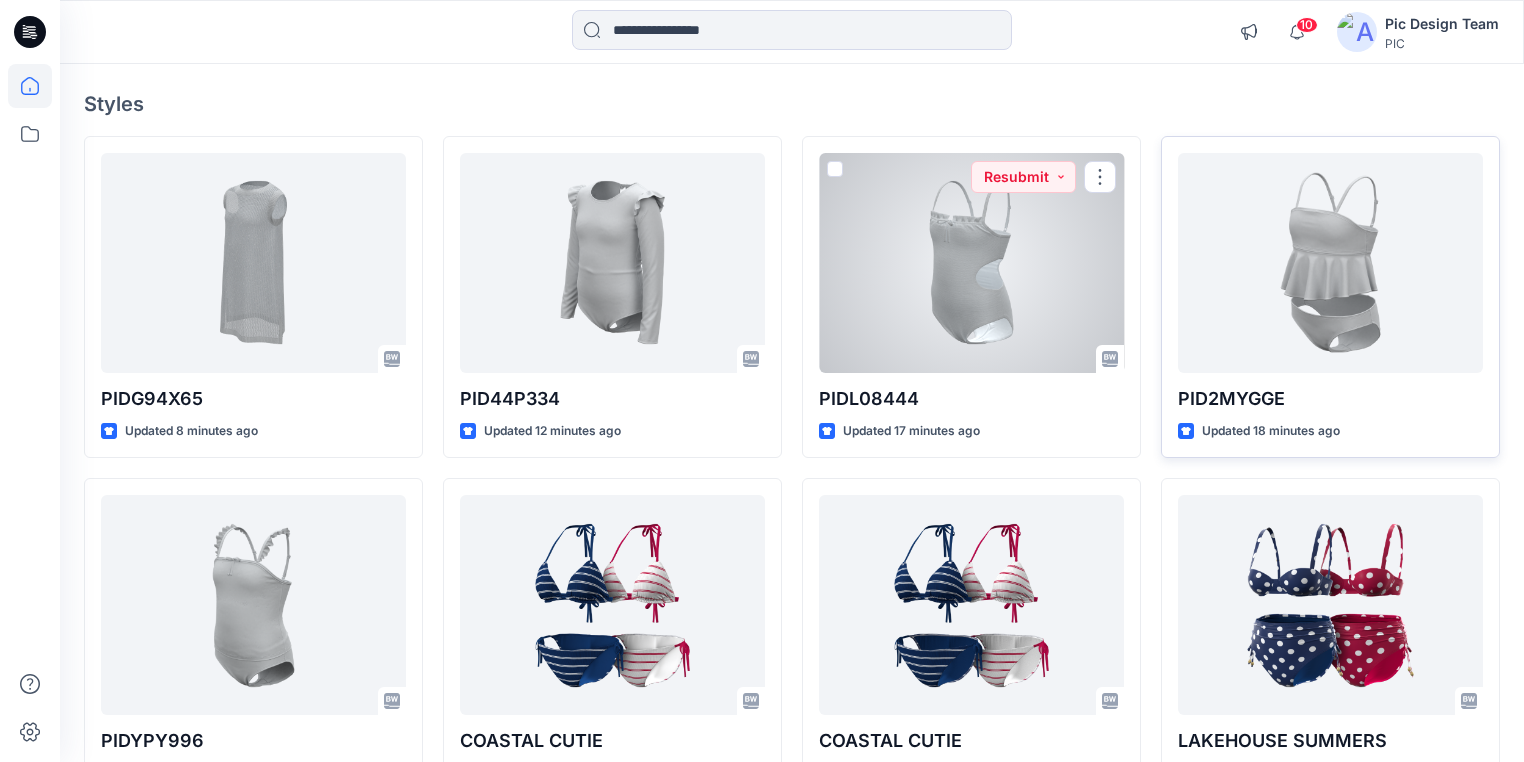 scroll, scrollTop: 160, scrollLeft: 0, axis: vertical 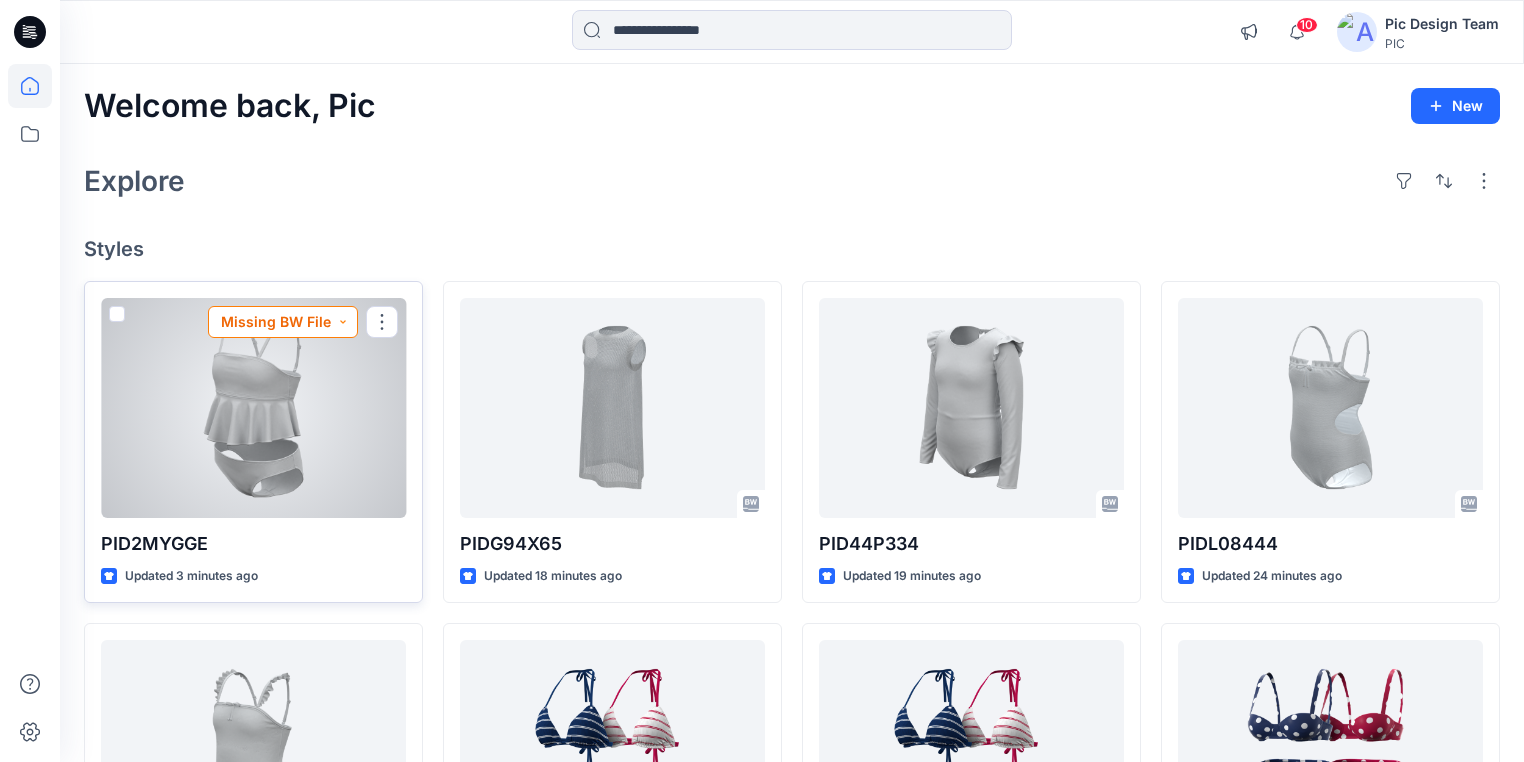 click on "Missing BW File" at bounding box center [283, 322] 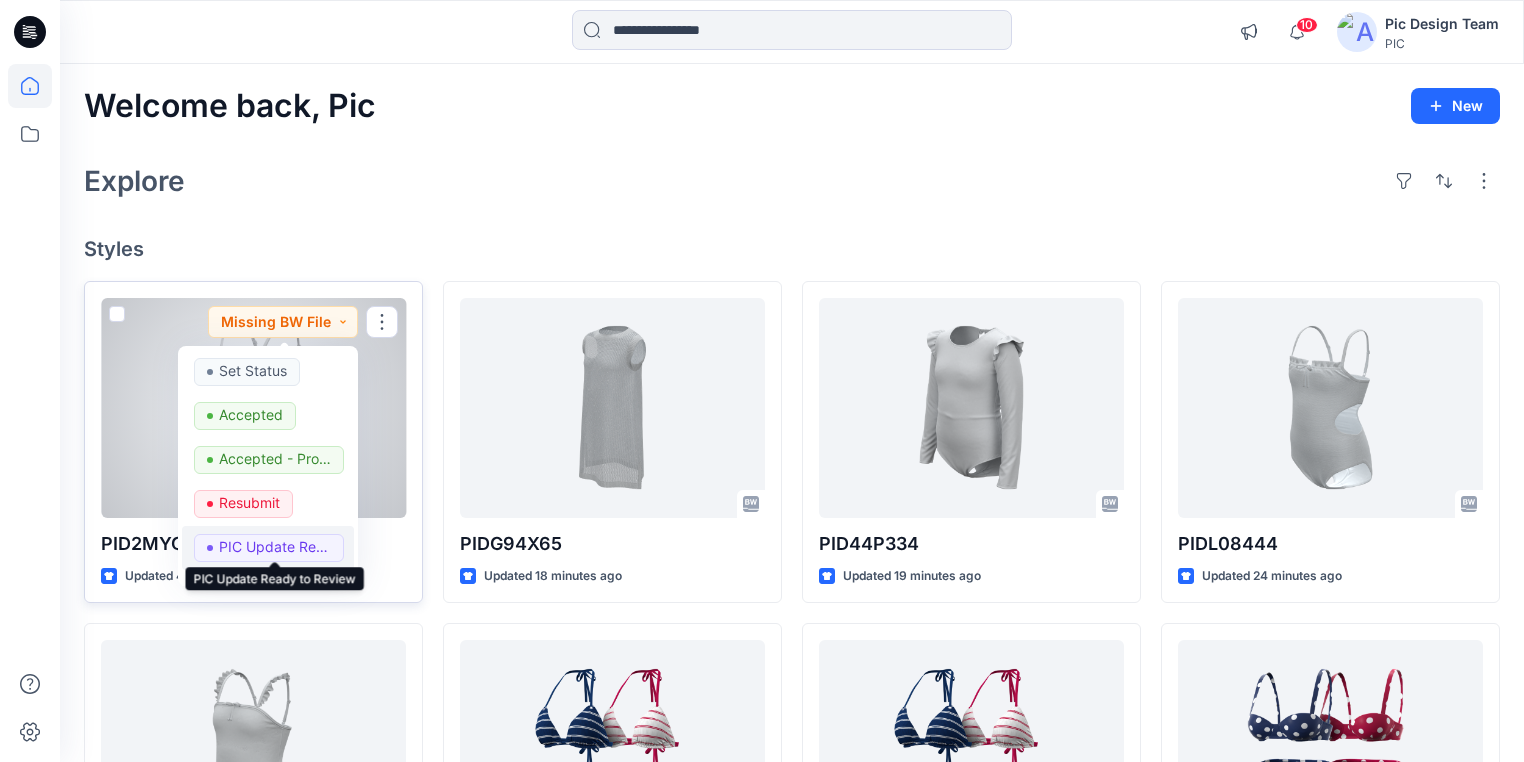 click on "PIC Update Ready to Review" at bounding box center (275, 547) 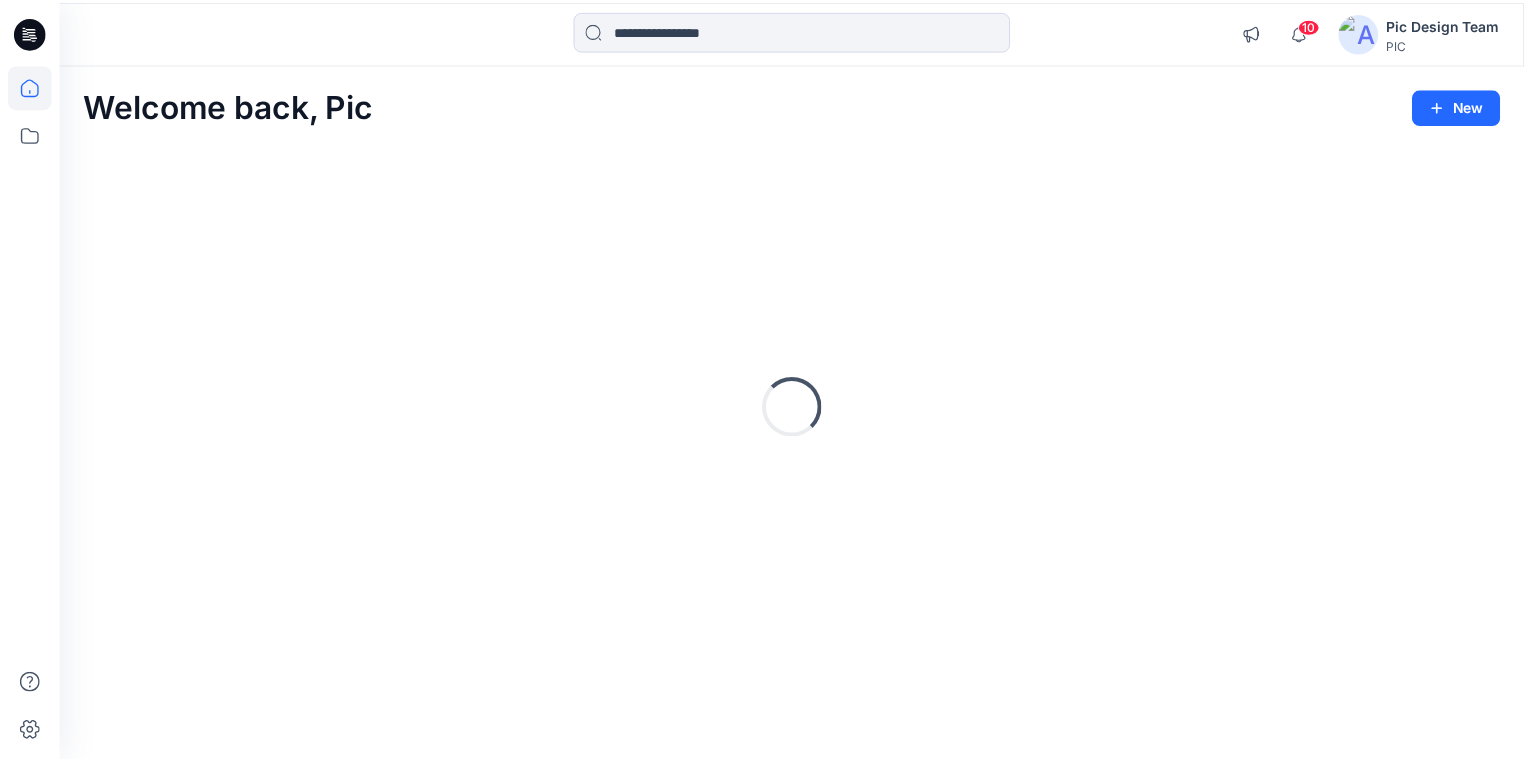 scroll, scrollTop: 0, scrollLeft: 0, axis: both 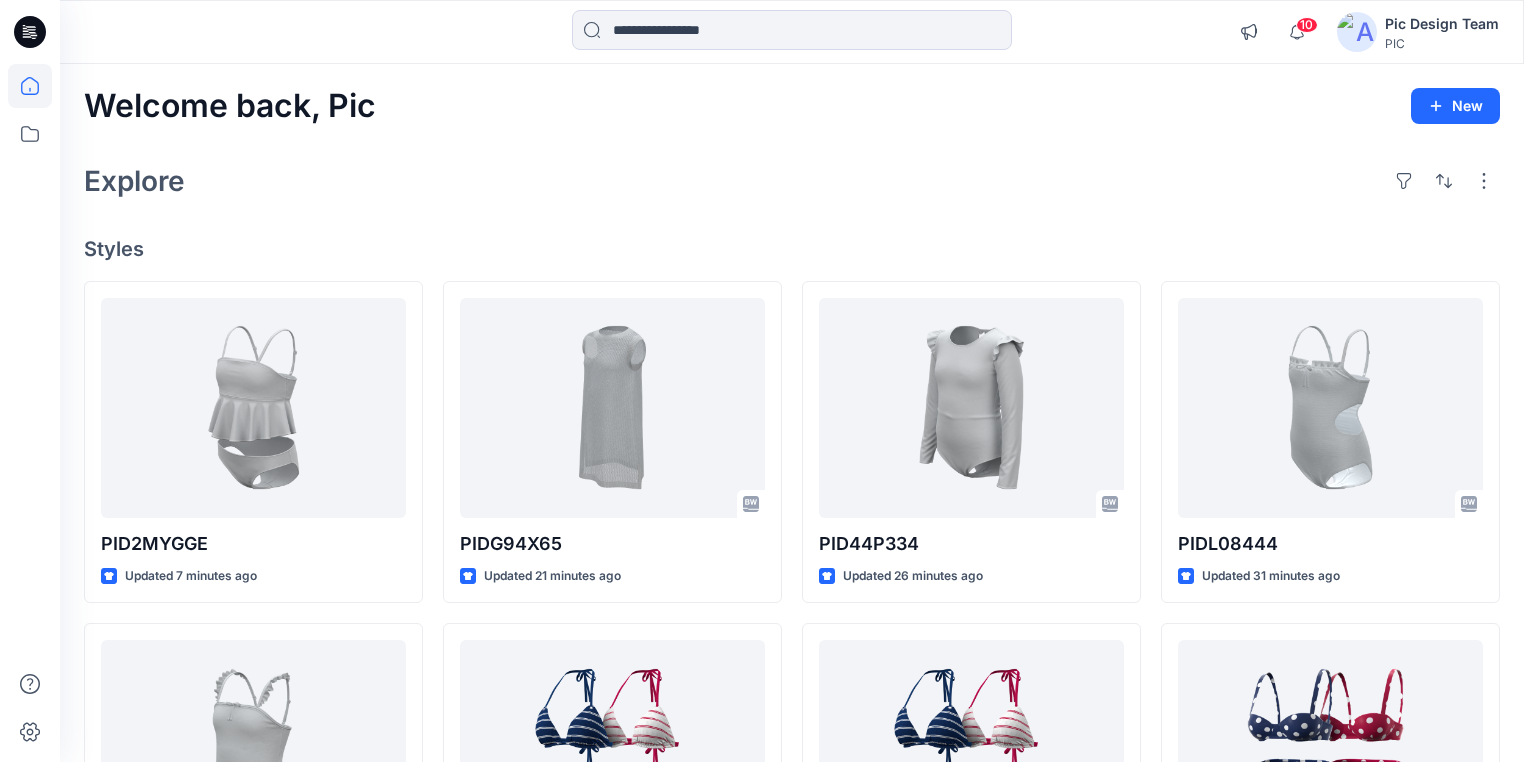 click 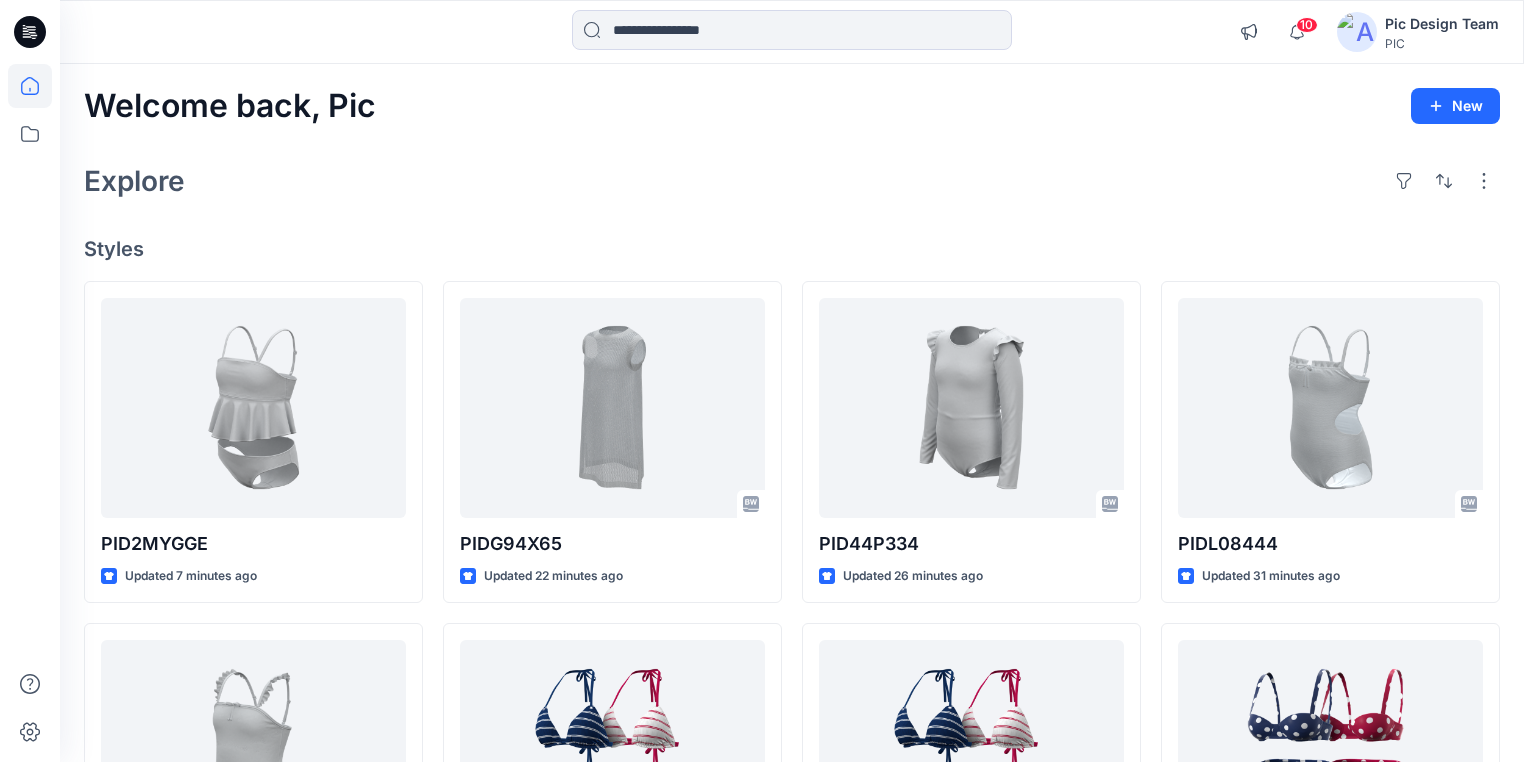 click 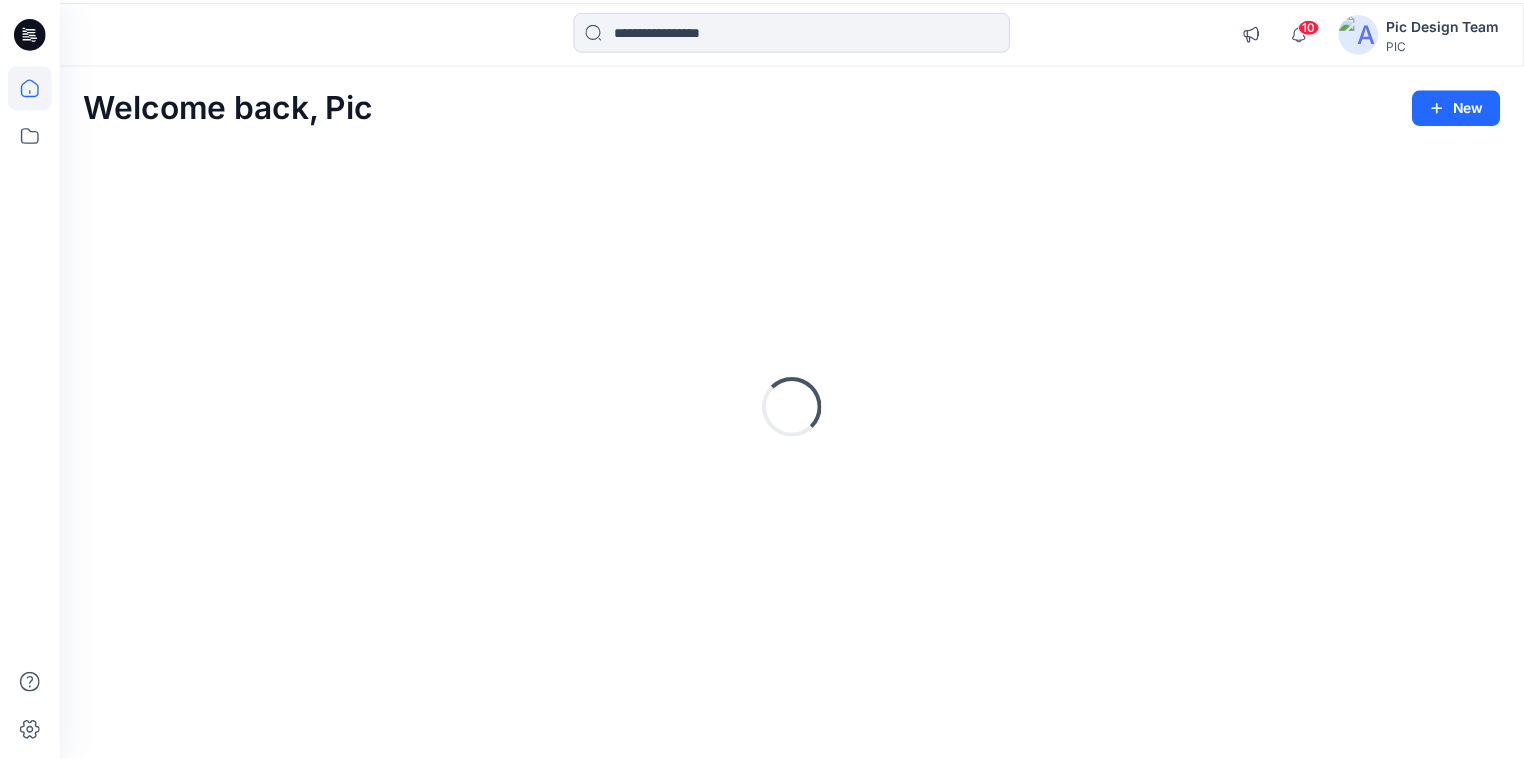 scroll, scrollTop: 0, scrollLeft: 0, axis: both 